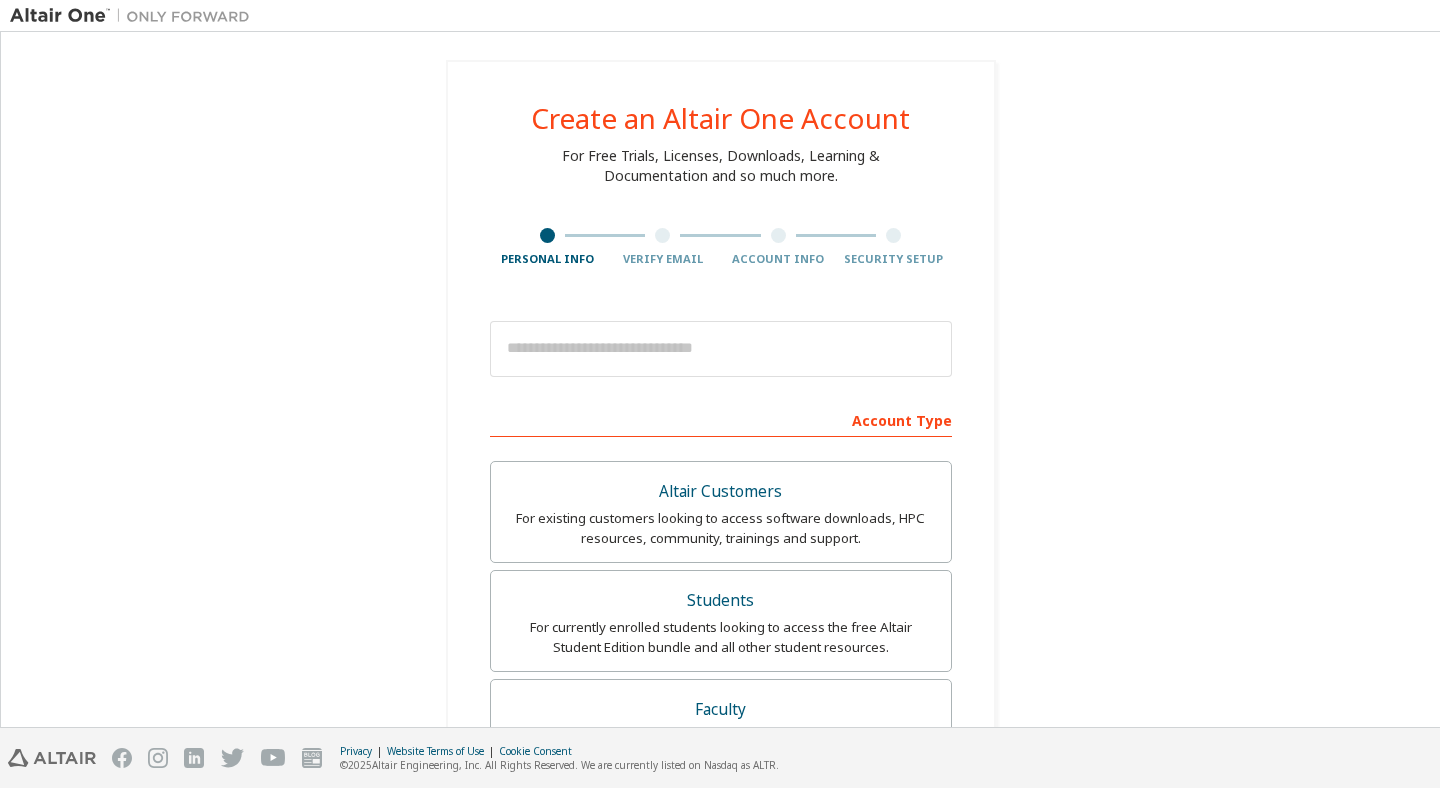 scroll, scrollTop: 0, scrollLeft: 0, axis: both 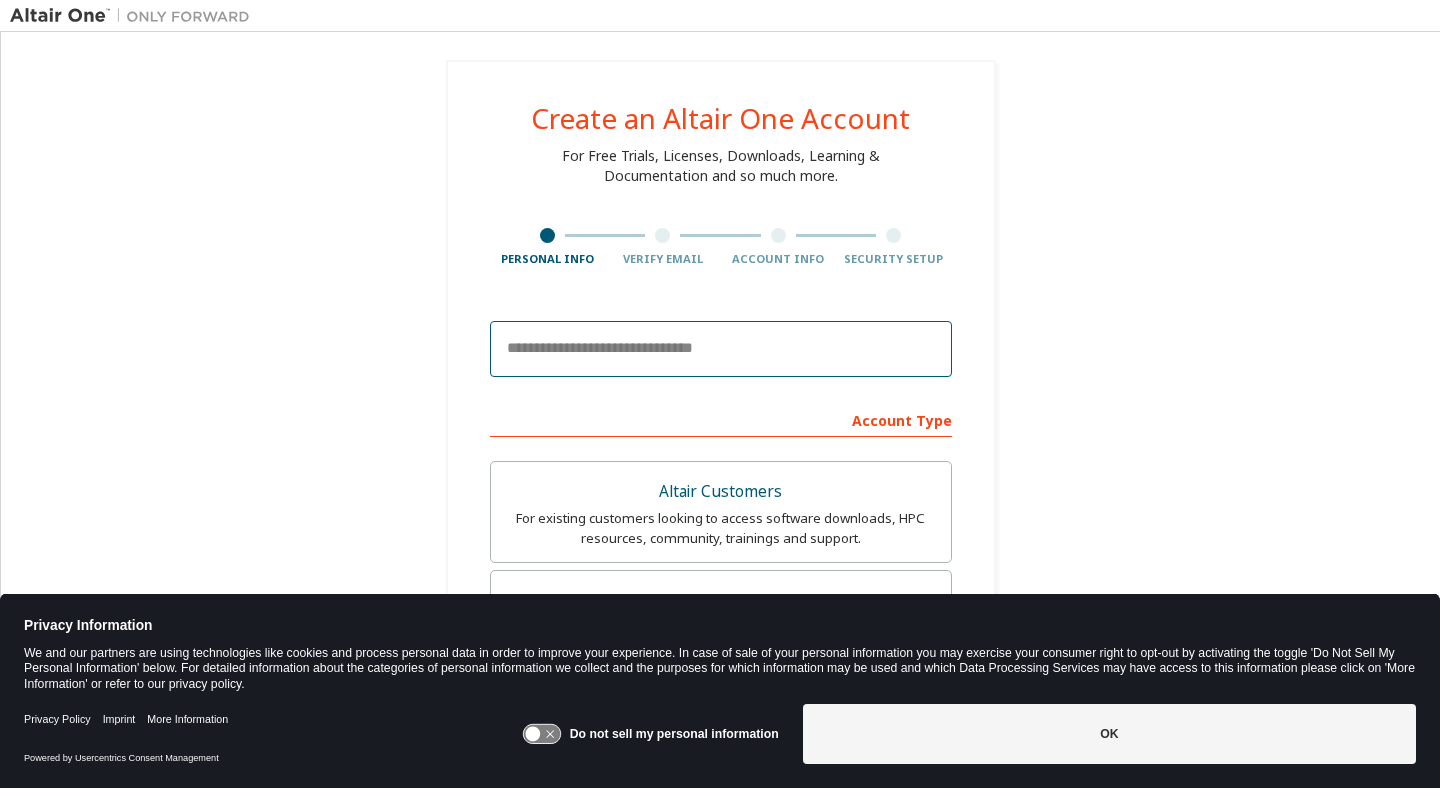 click at bounding box center (721, 349) 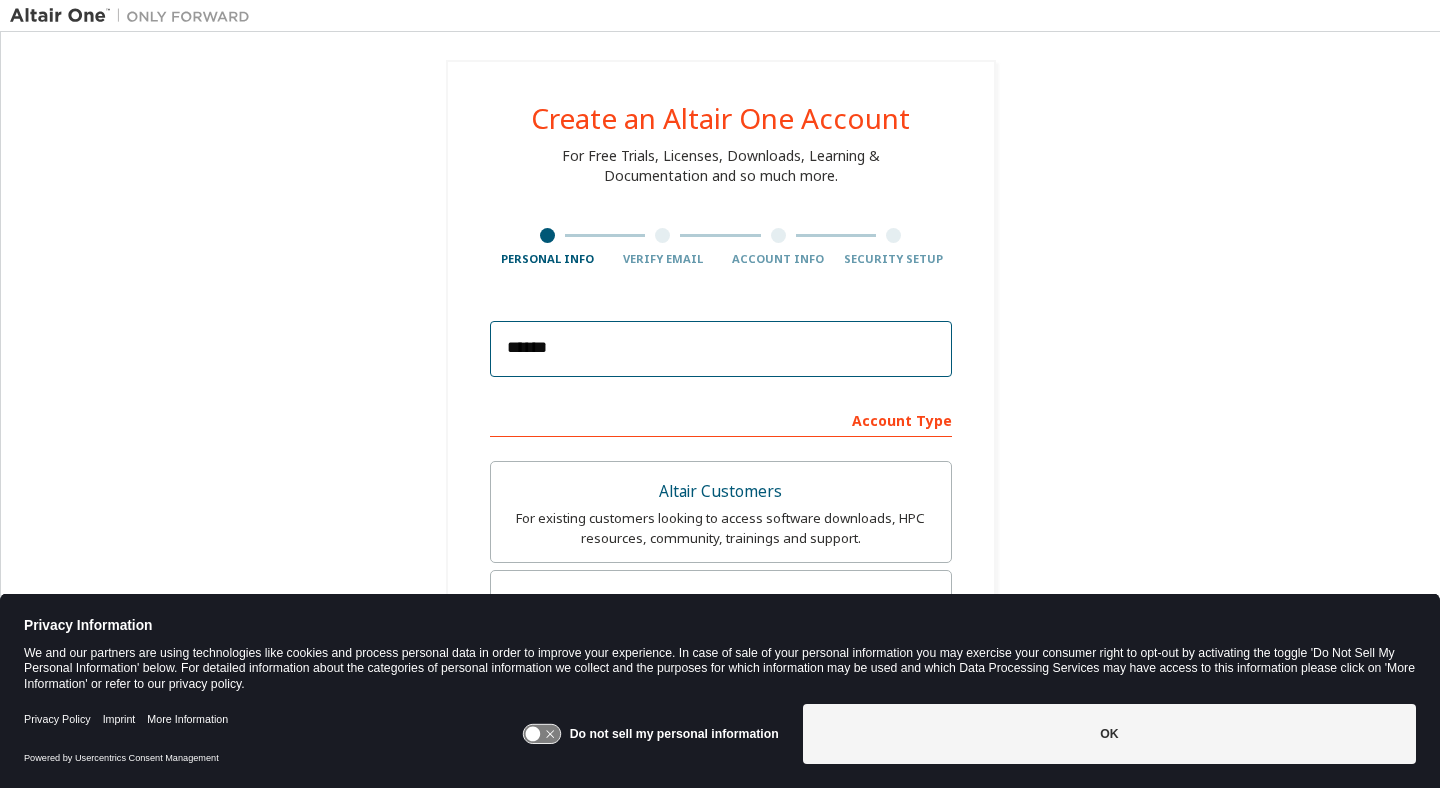 type on "**********" 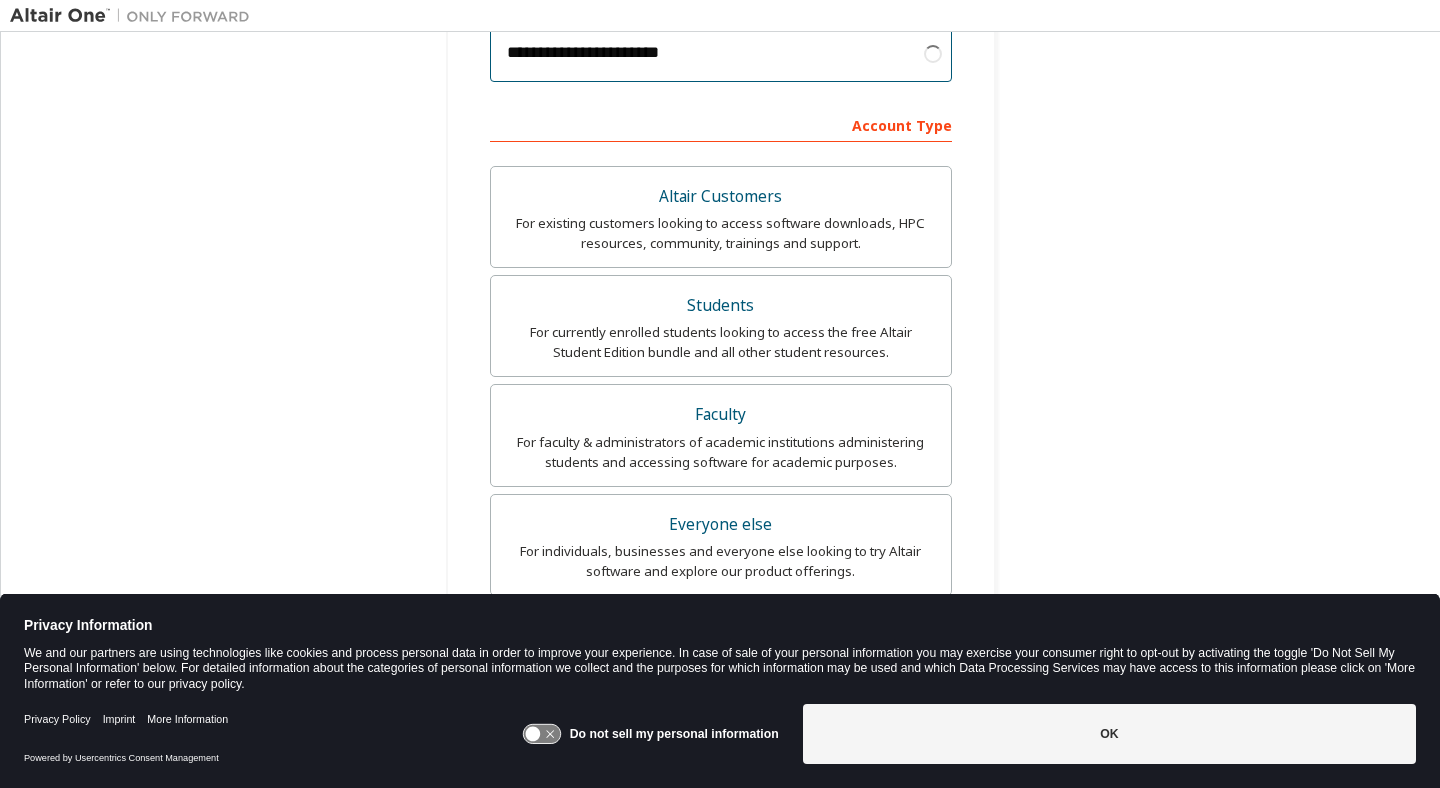 scroll, scrollTop: 300, scrollLeft: 0, axis: vertical 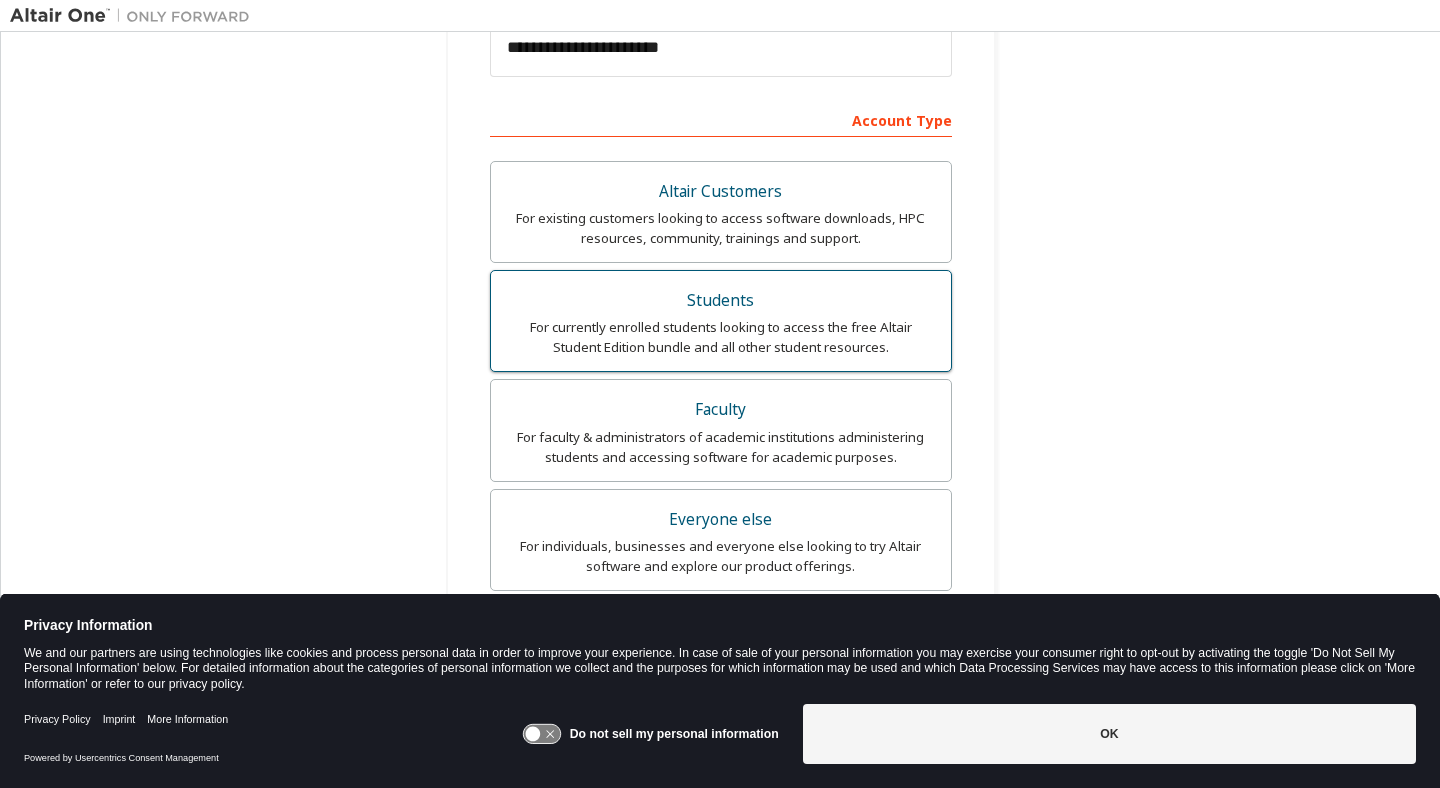 click on "For currently enrolled students looking to access the free Altair Student Edition bundle and all other student resources." at bounding box center (721, 337) 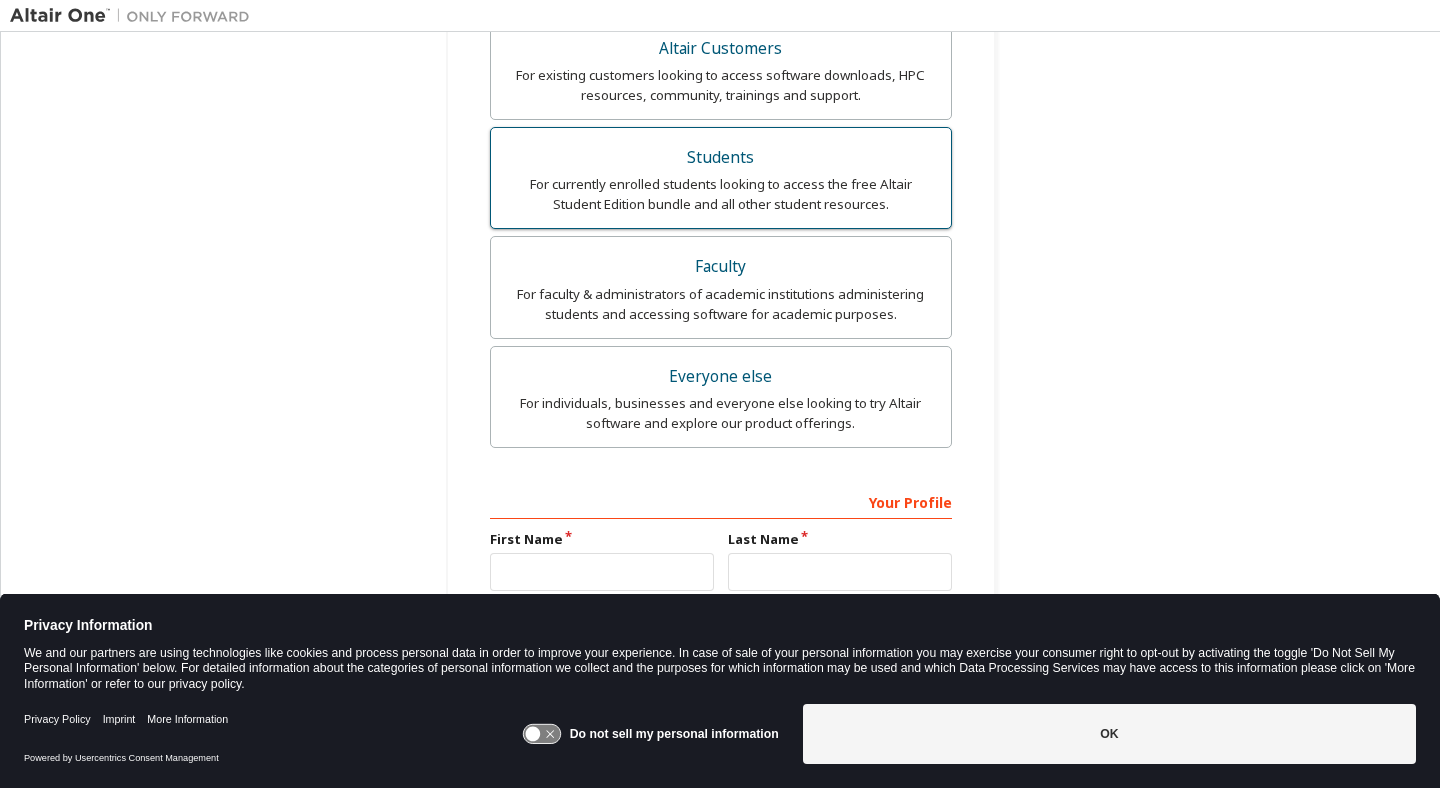 scroll, scrollTop: 444, scrollLeft: 0, axis: vertical 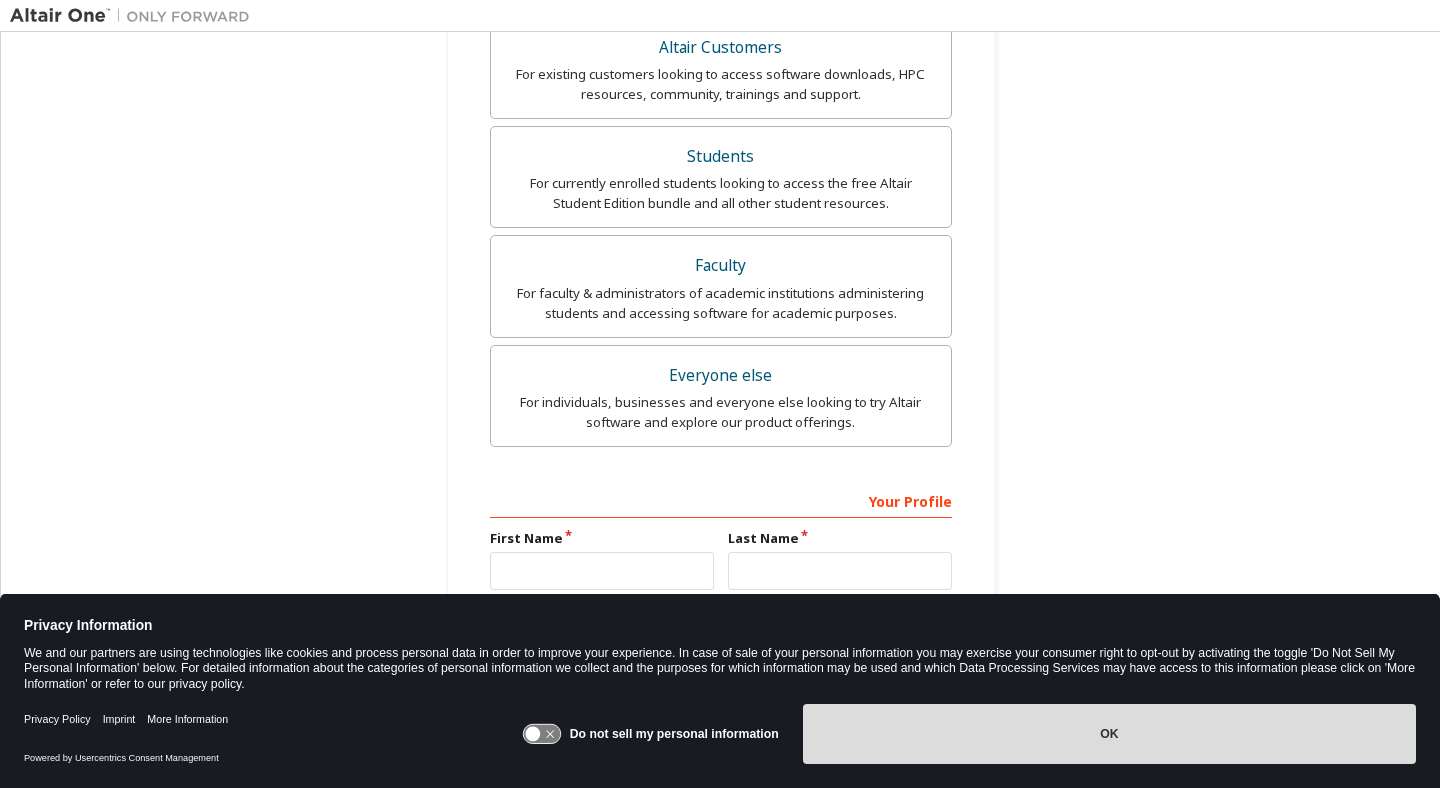 click on "OK" at bounding box center (1109, 734) 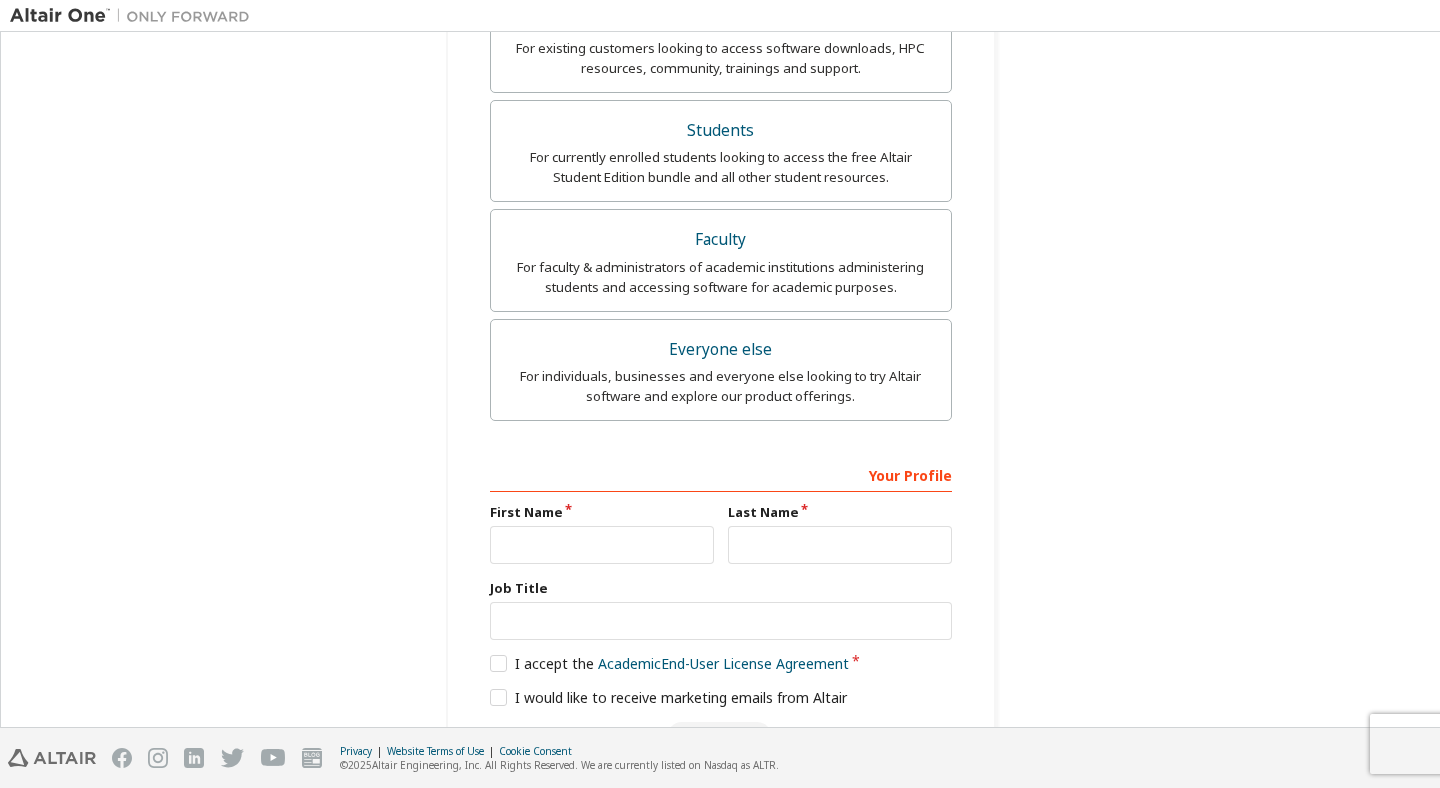 scroll, scrollTop: 539, scrollLeft: 0, axis: vertical 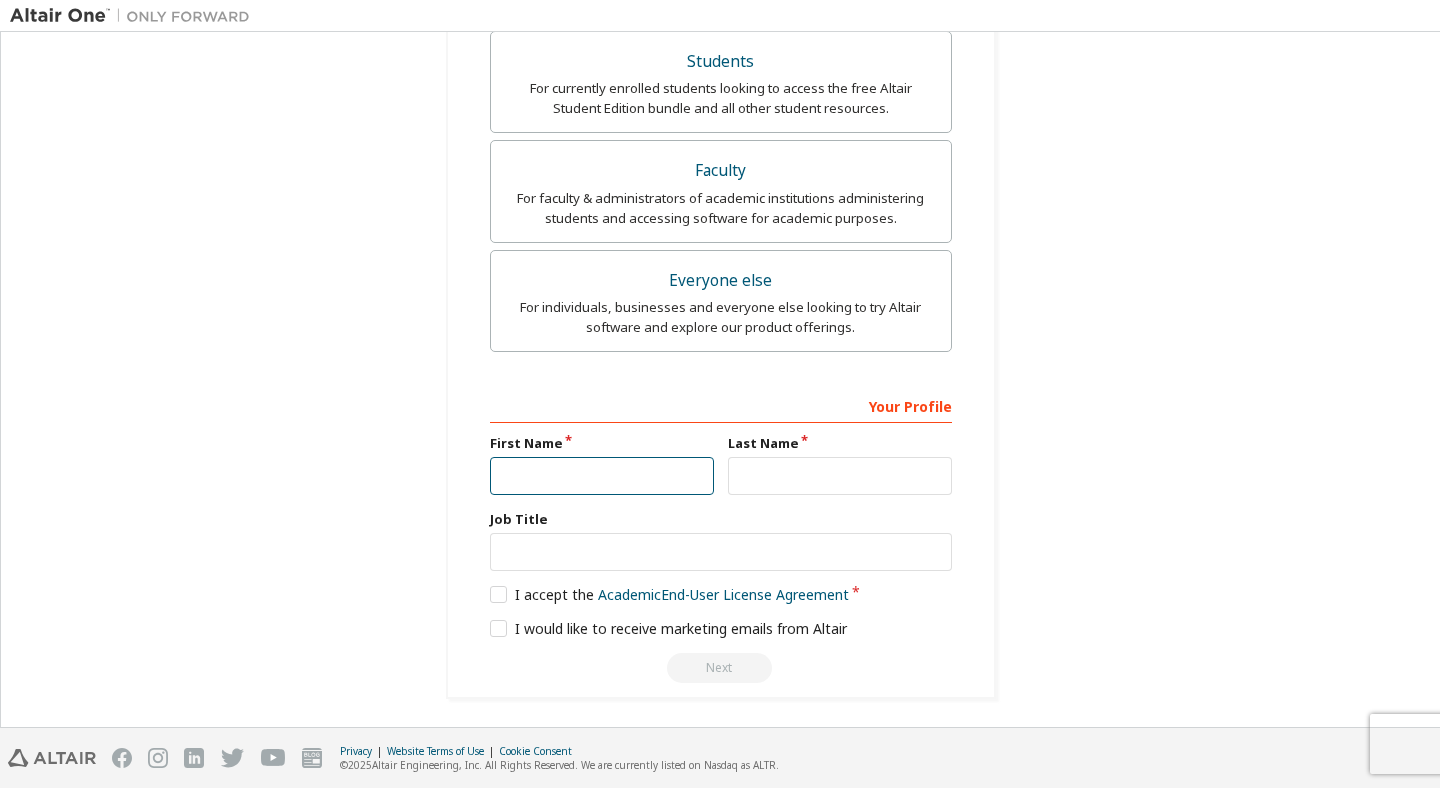 click at bounding box center (602, 476) 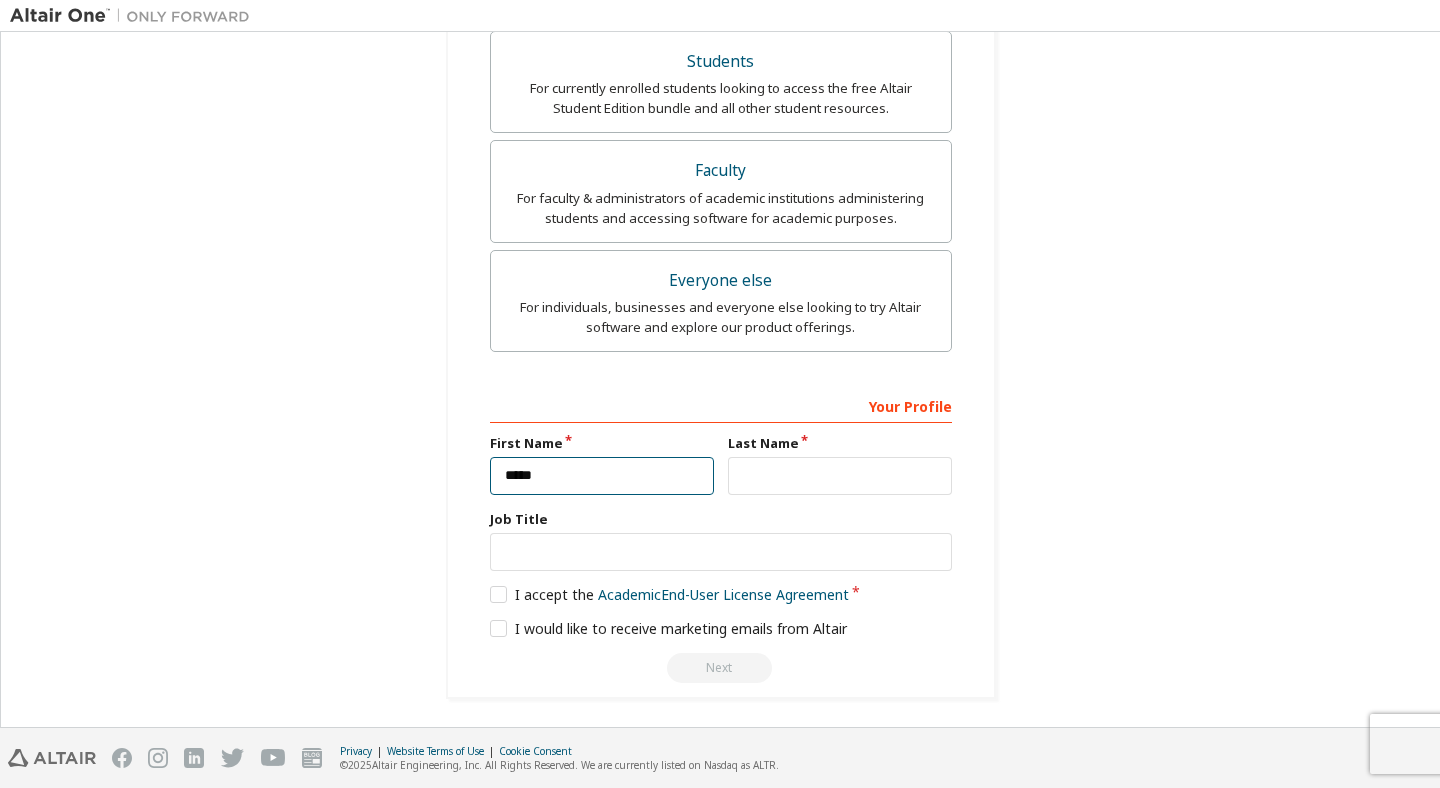 type on "*******" 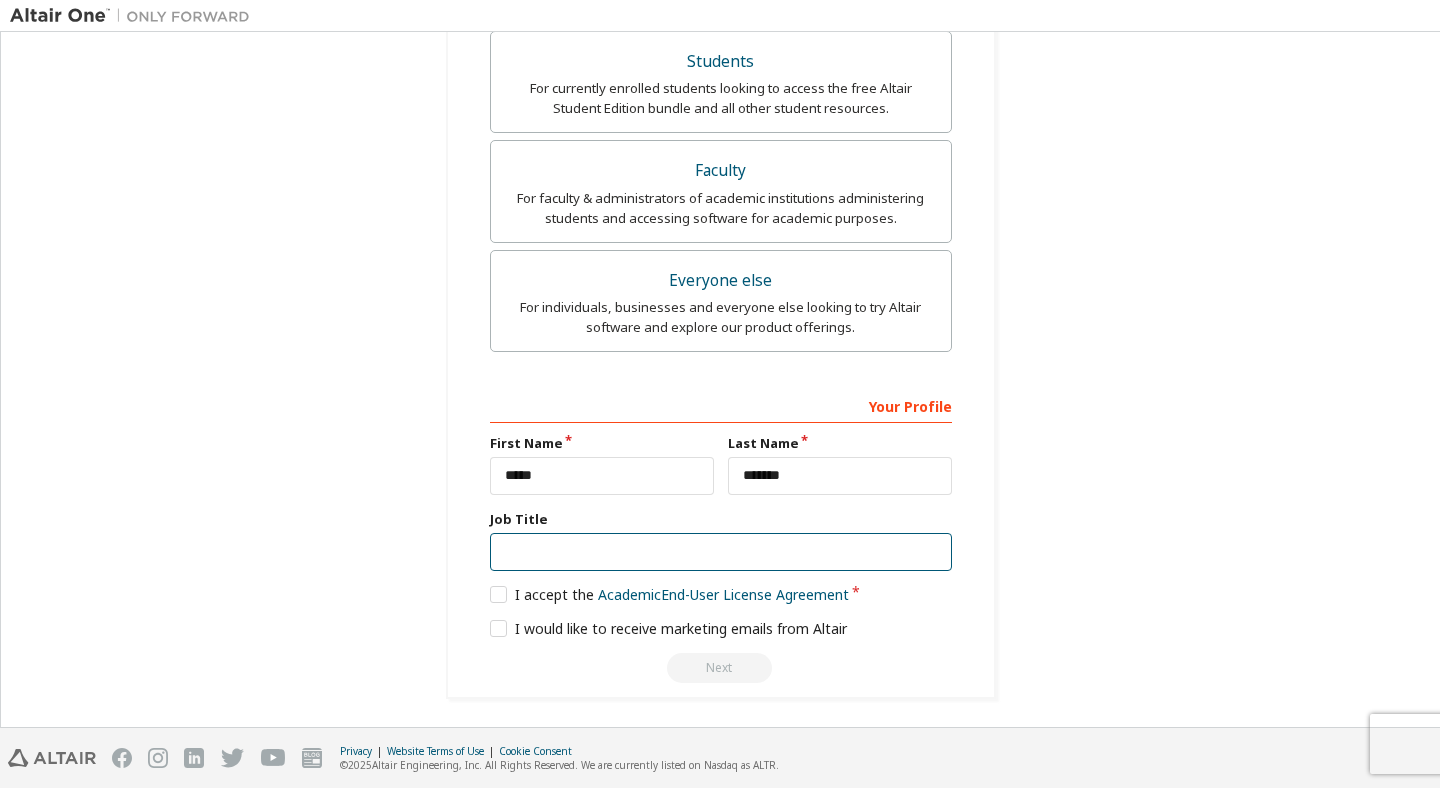 click at bounding box center (721, 552) 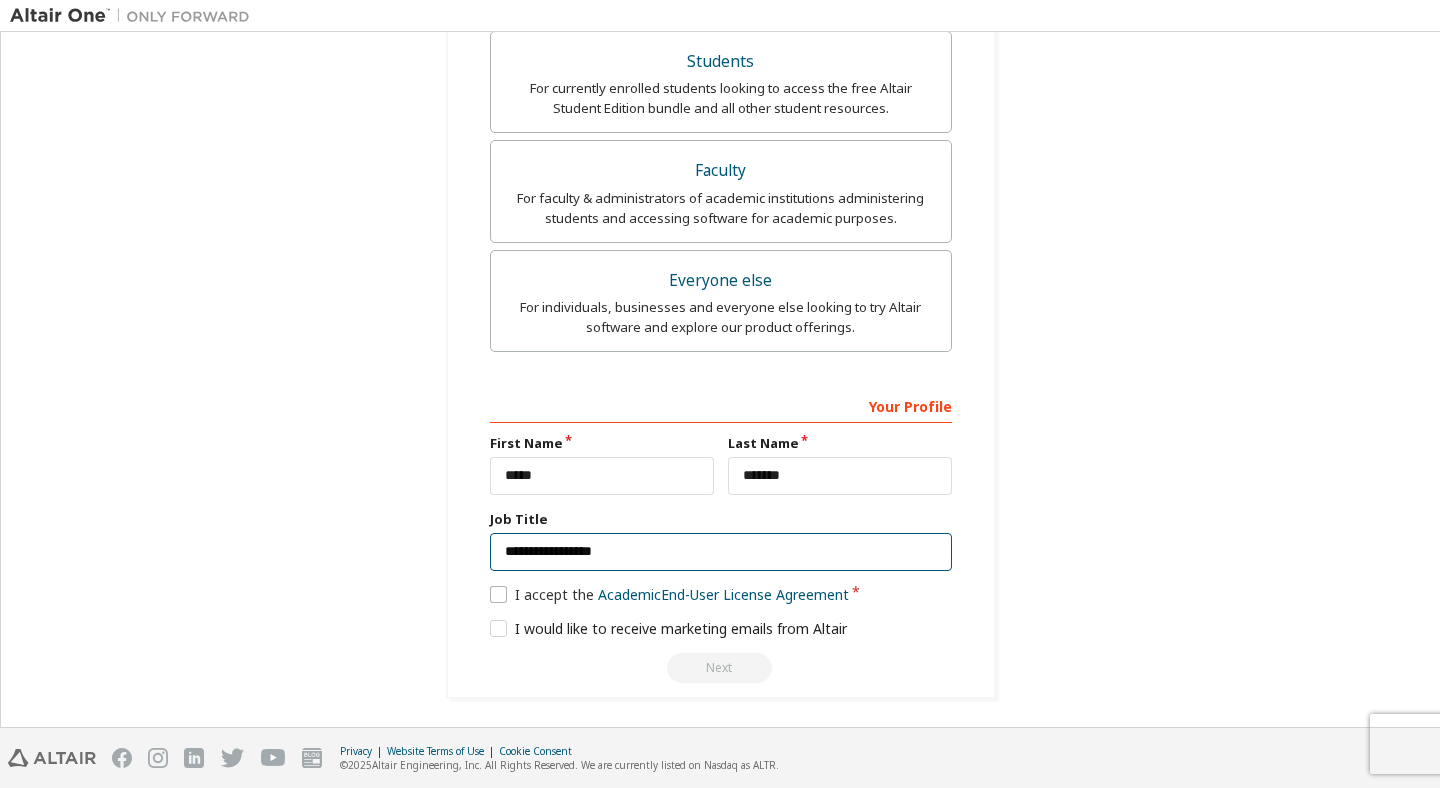 type on "**********" 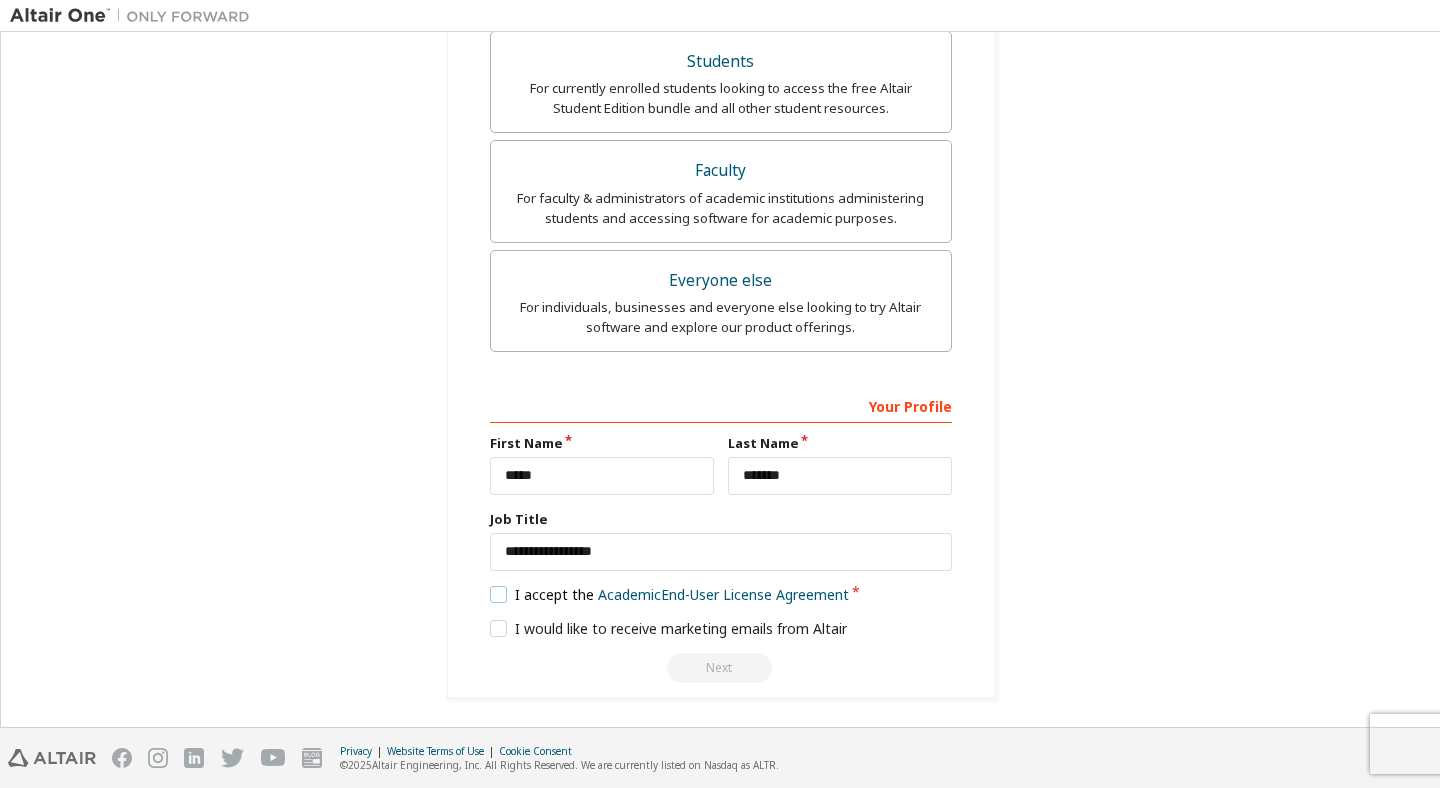 click on "I accept the   Academic   End-User License Agreement" at bounding box center (670, 594) 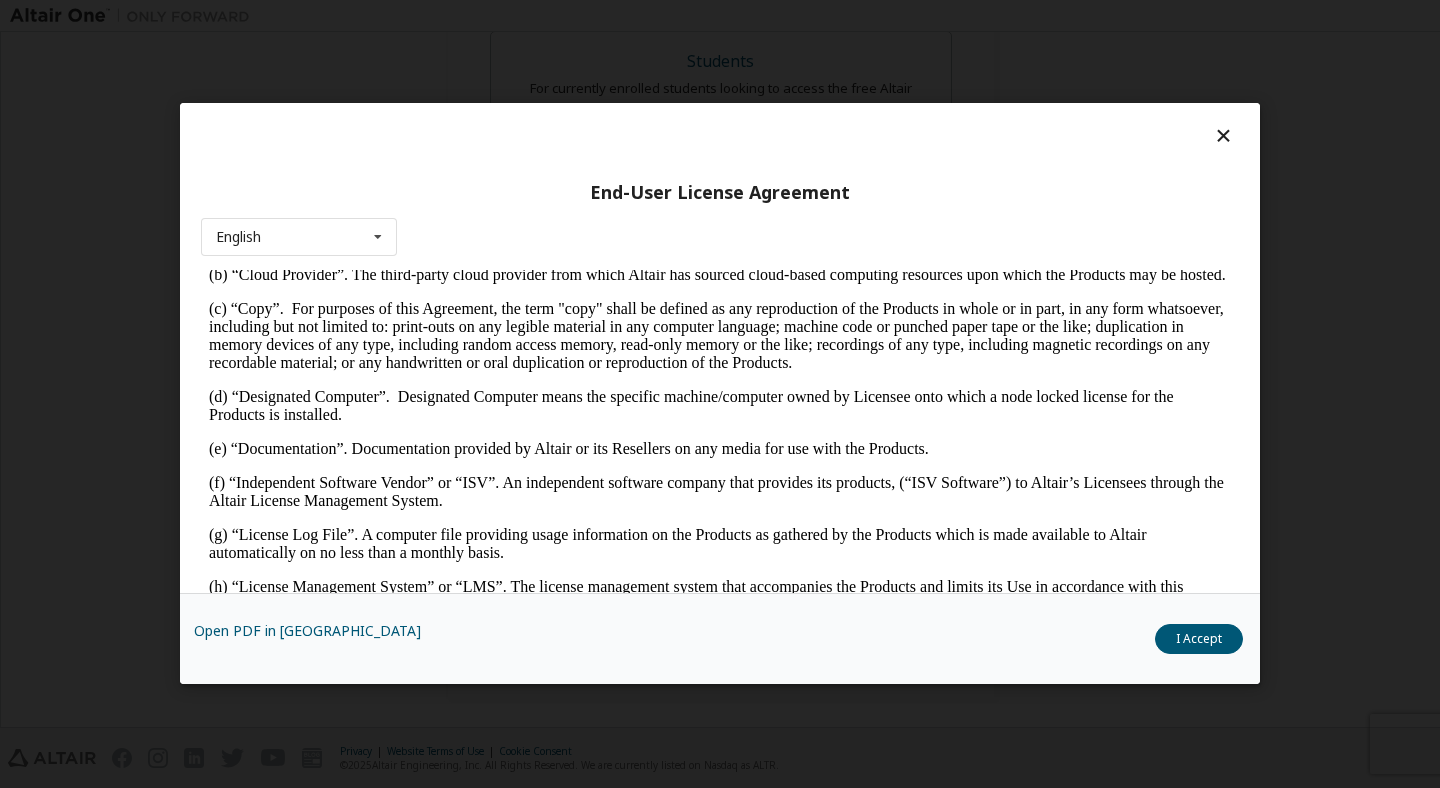 scroll, scrollTop: 552, scrollLeft: 0, axis: vertical 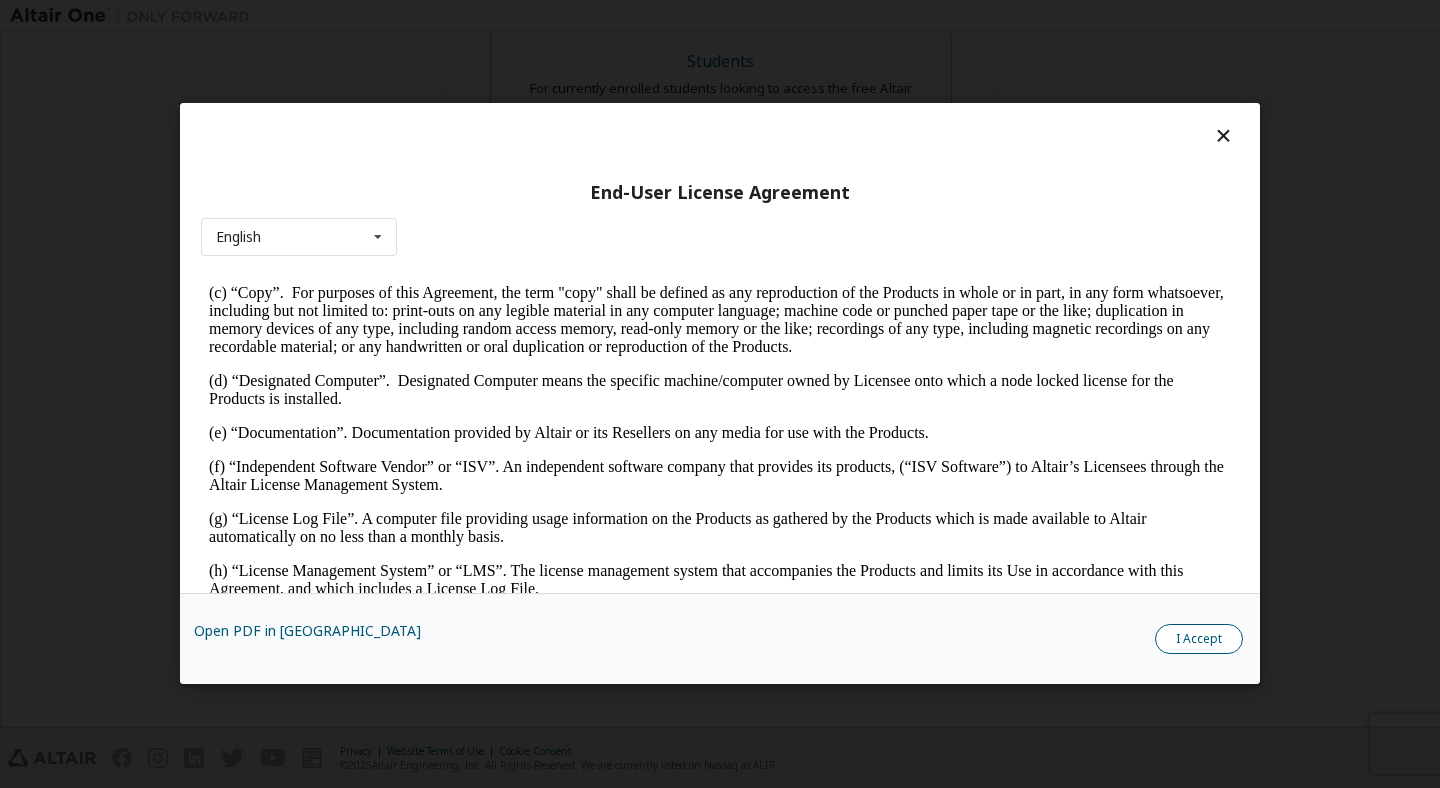 click on "I Accept" at bounding box center (1199, 640) 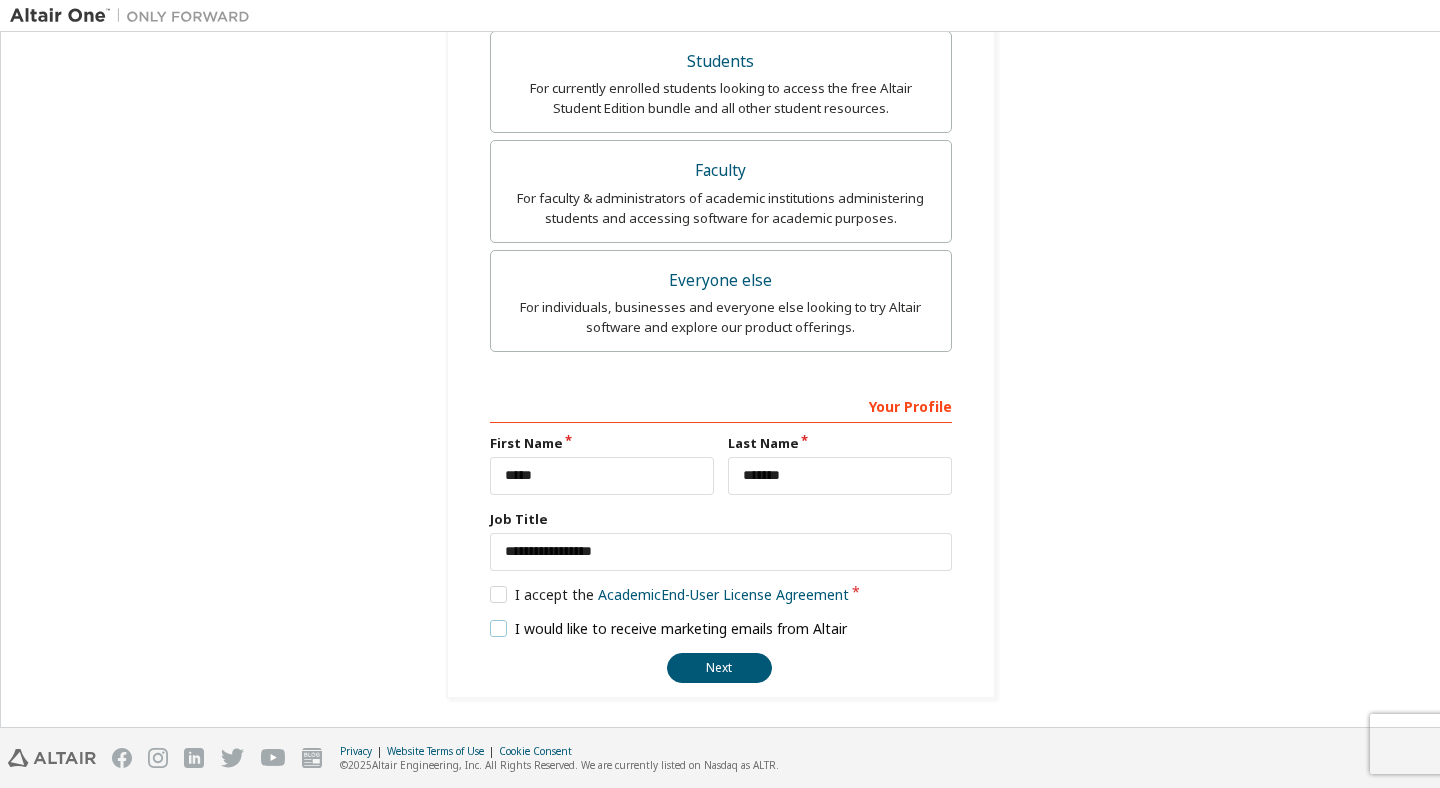 click on "I would like to receive marketing emails from Altair" at bounding box center (669, 628) 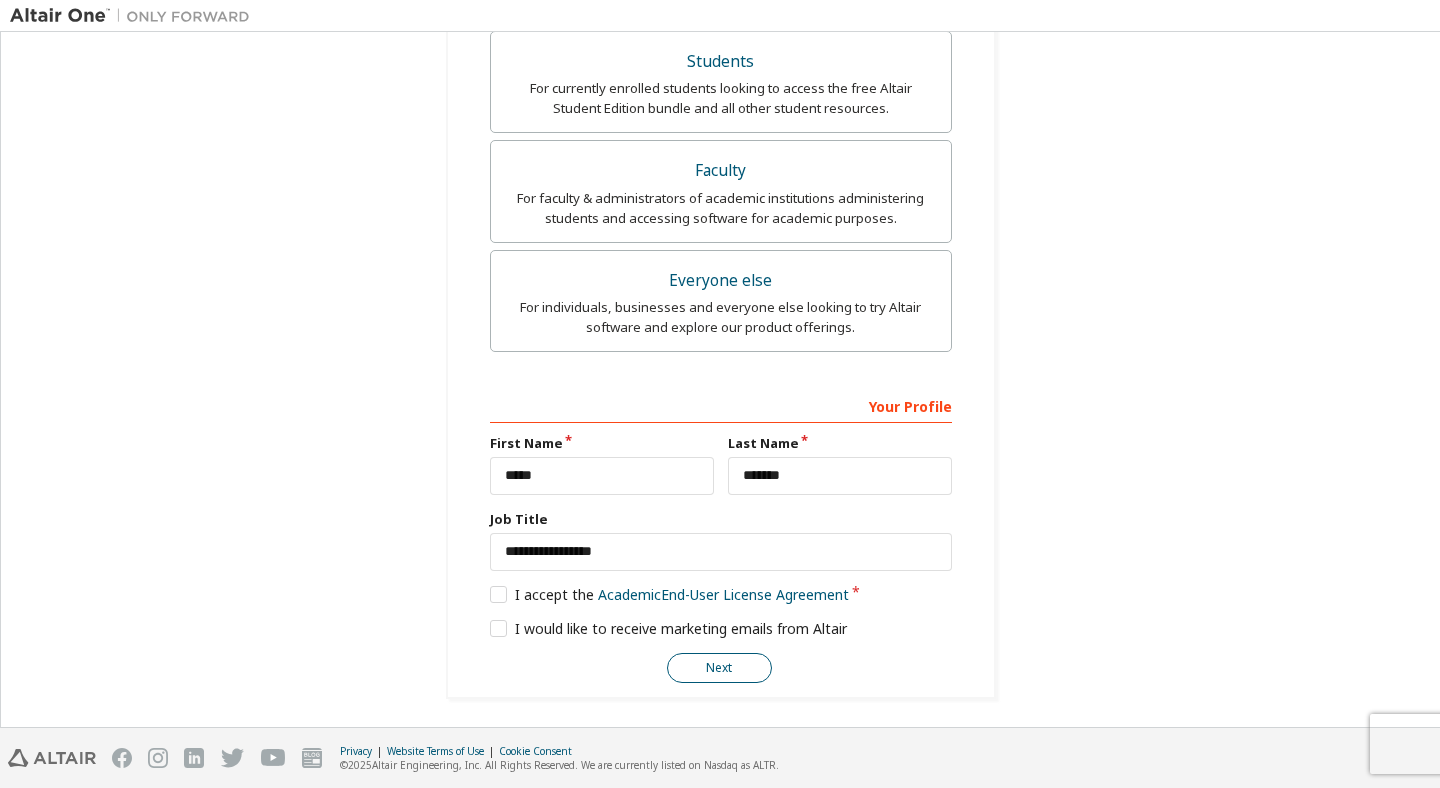 click on "Next" at bounding box center (719, 668) 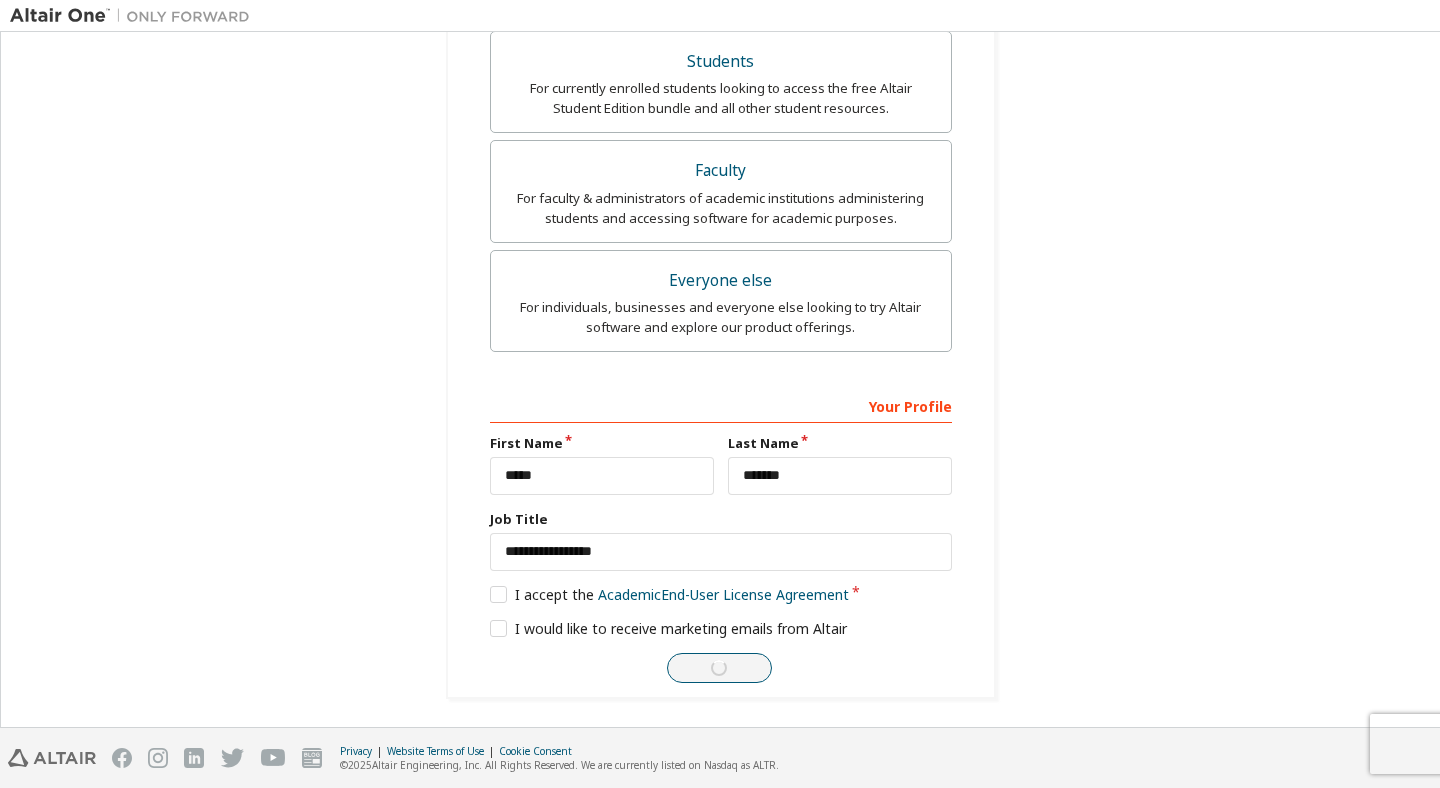 scroll, scrollTop: 0, scrollLeft: 0, axis: both 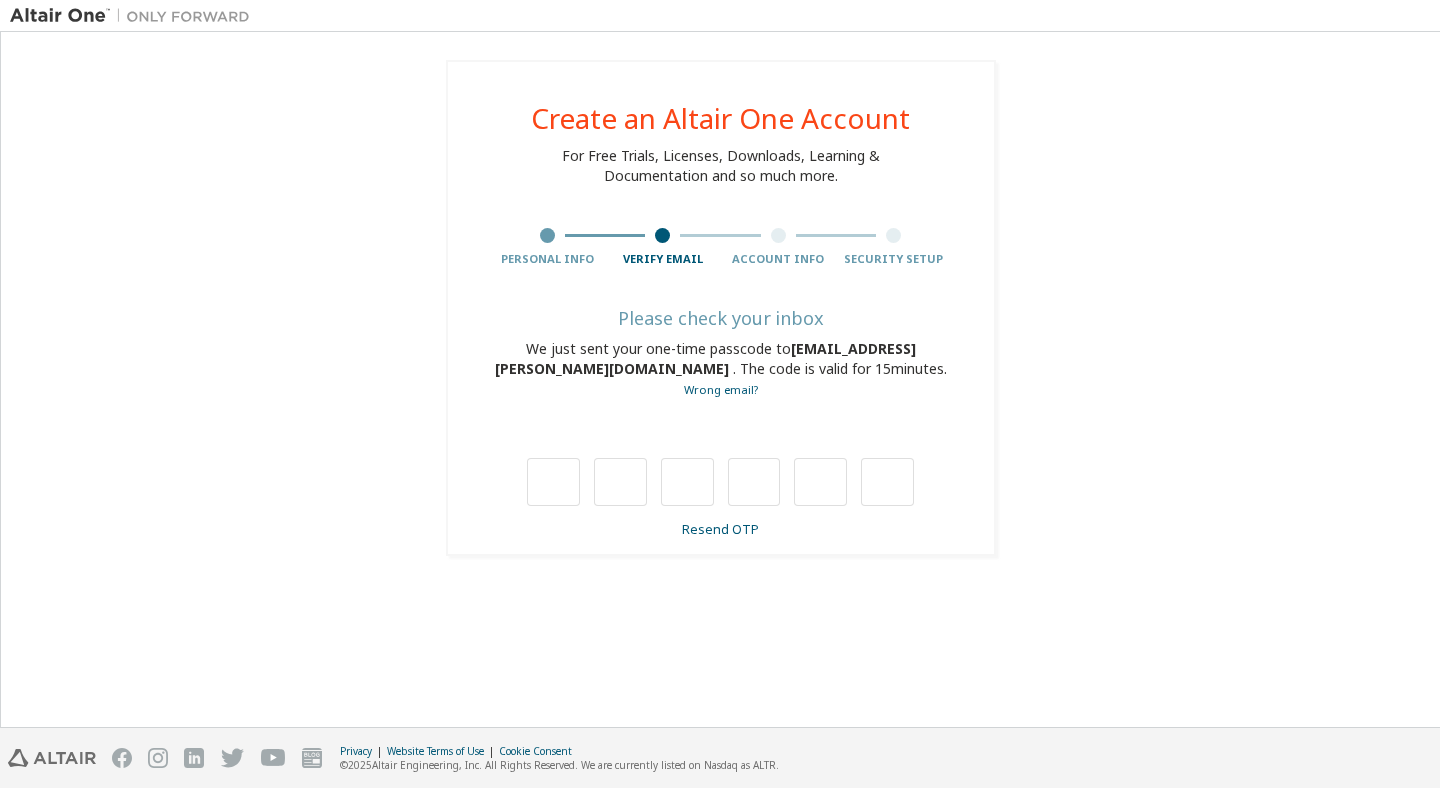 type on "*" 